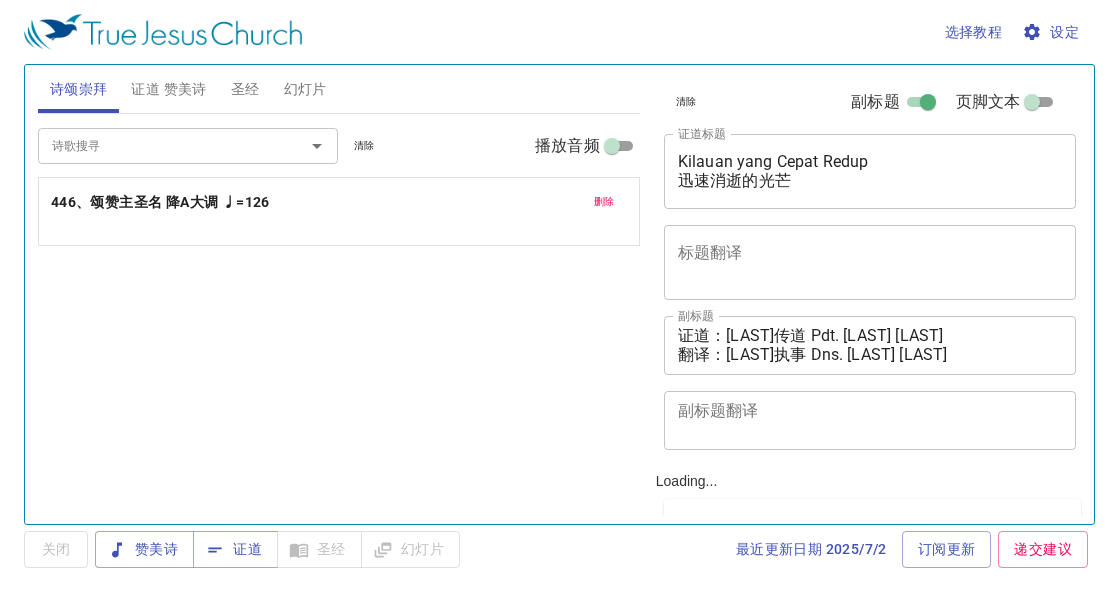 scroll, scrollTop: 0, scrollLeft: 0, axis: both 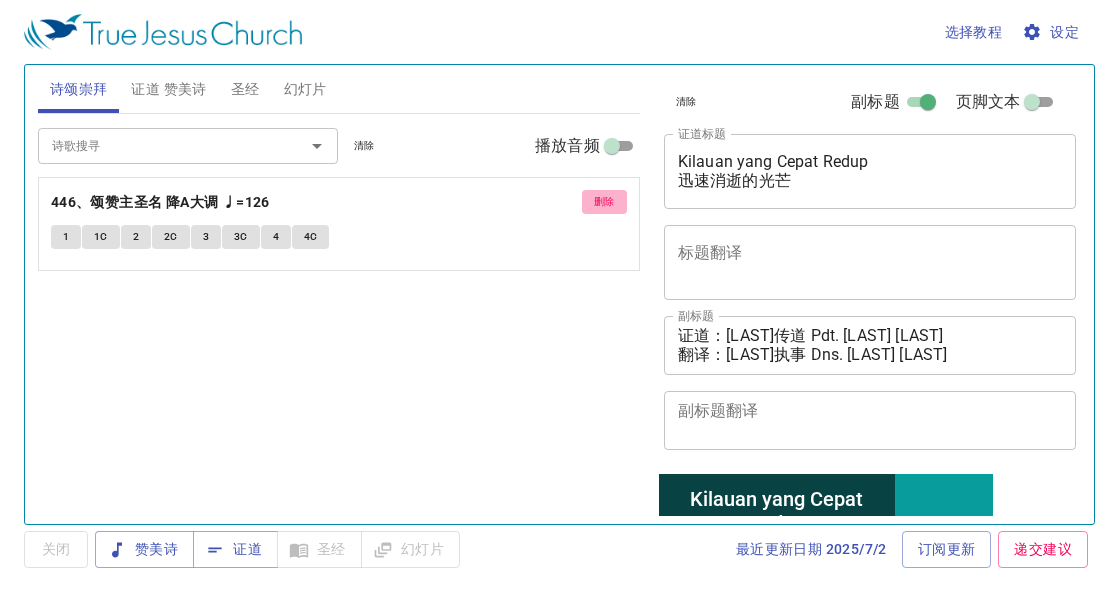 click on "删除" at bounding box center (604, 202) 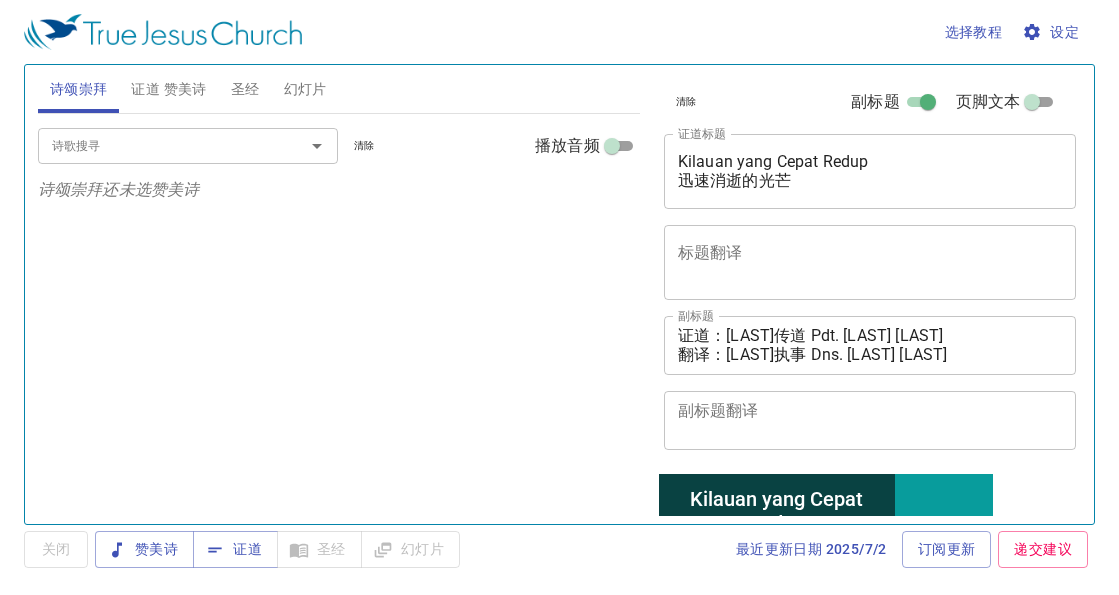 drag, startPoint x: 113, startPoint y: 333, endPoint x: 130, endPoint y: 334, distance: 17.029387 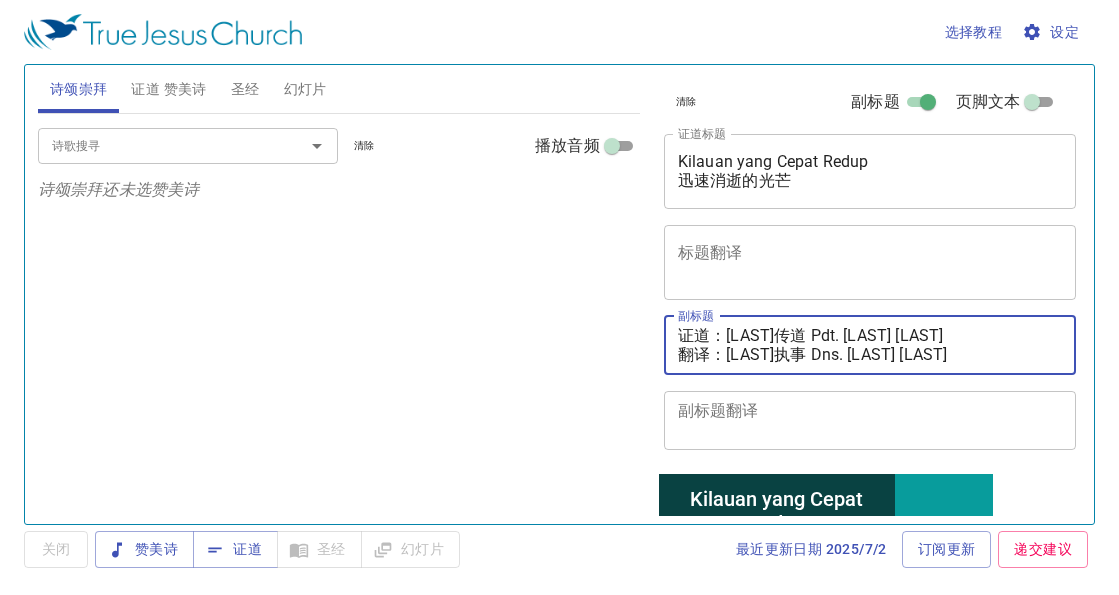 drag, startPoint x: 733, startPoint y: 337, endPoint x: 1003, endPoint y: 335, distance: 270.00742 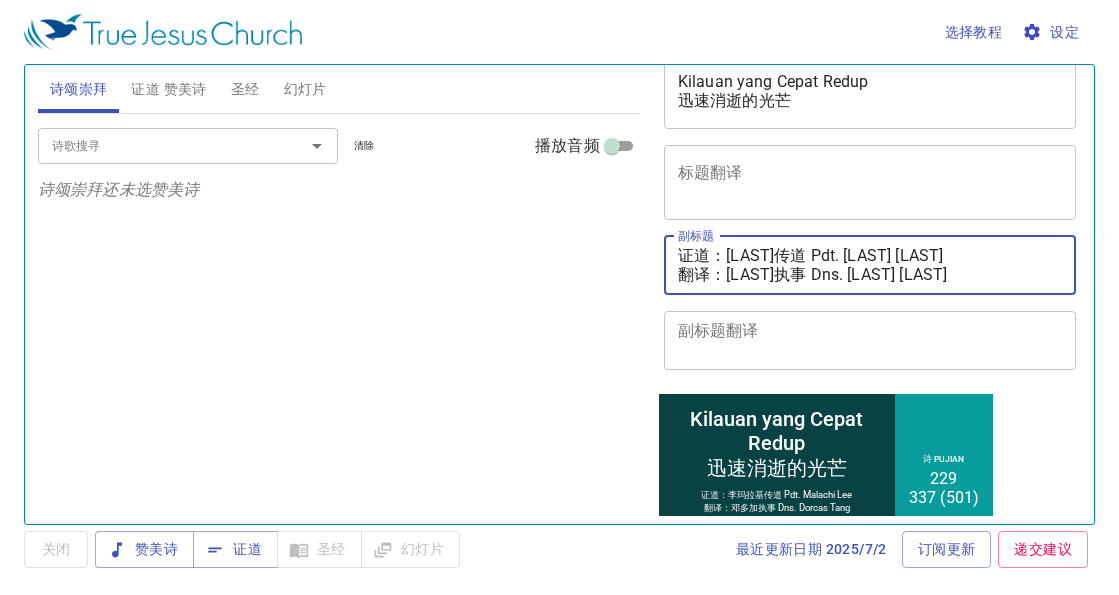 scroll, scrollTop: 120, scrollLeft: 0, axis: vertical 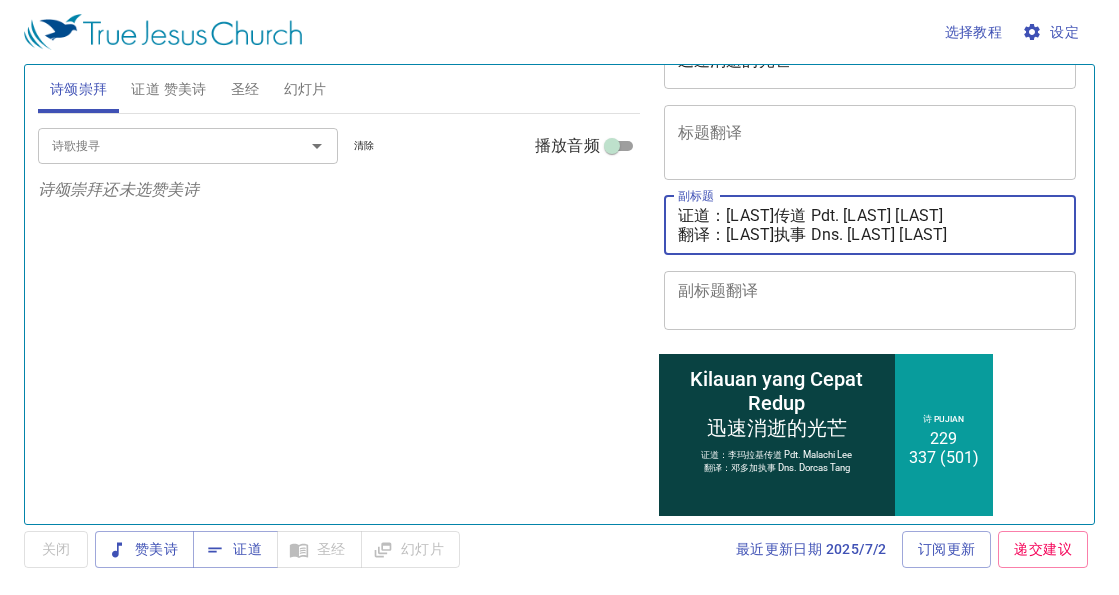 type on "证道：[FIRST] [LAST] Pdt. [FIRST] [LAST]
翻译：[TITLE] [FIRST] [LAST] Dns. [FIRST] [LAST]" 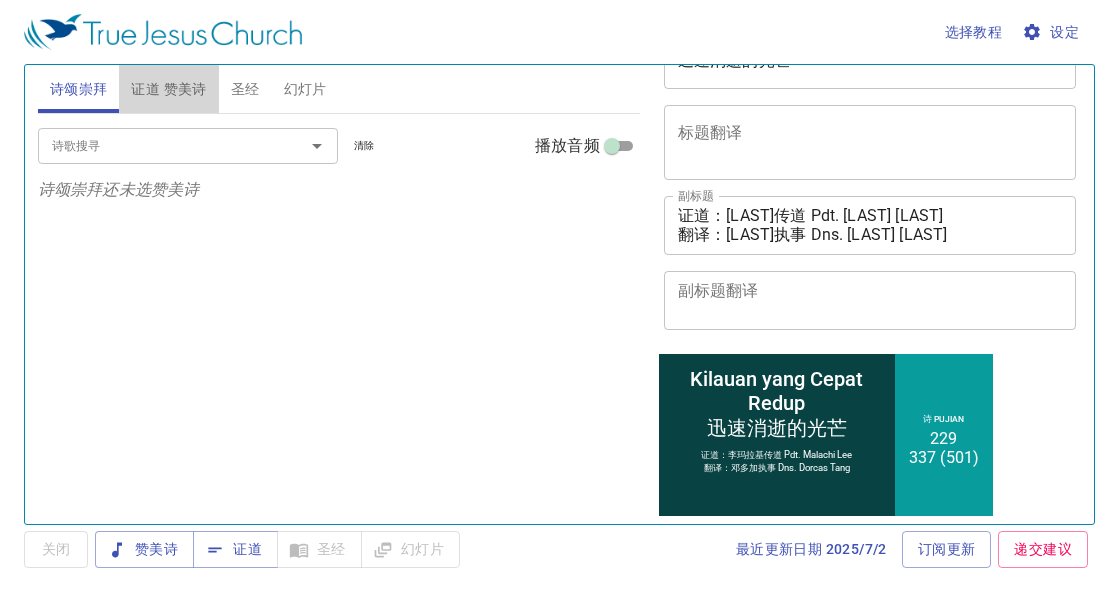 click on "证道 赞美诗" at bounding box center [168, 89] 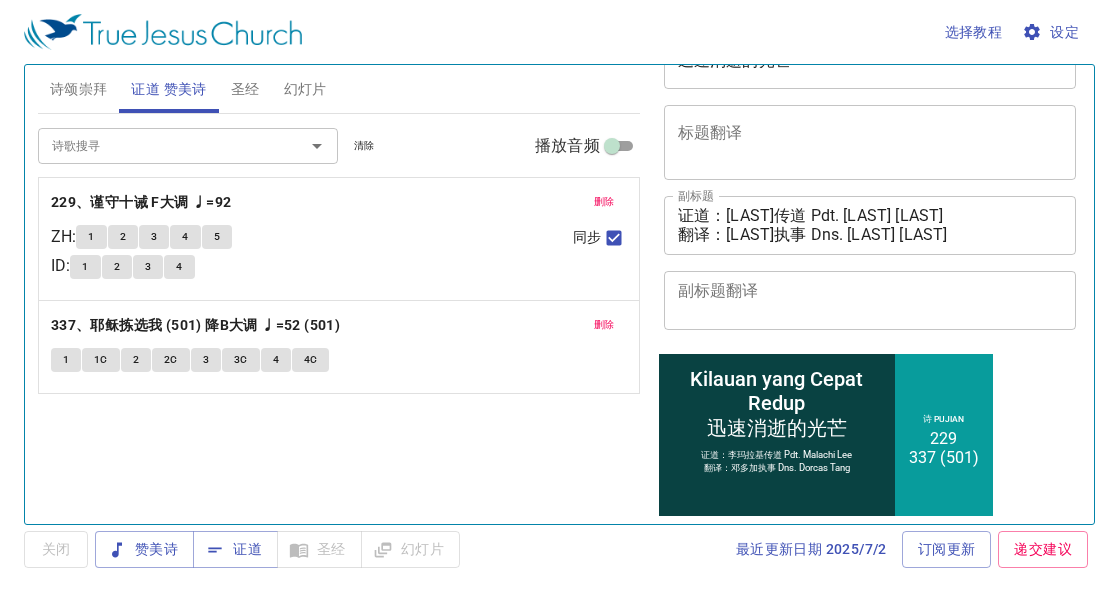 click on "删除" at bounding box center (604, 202) 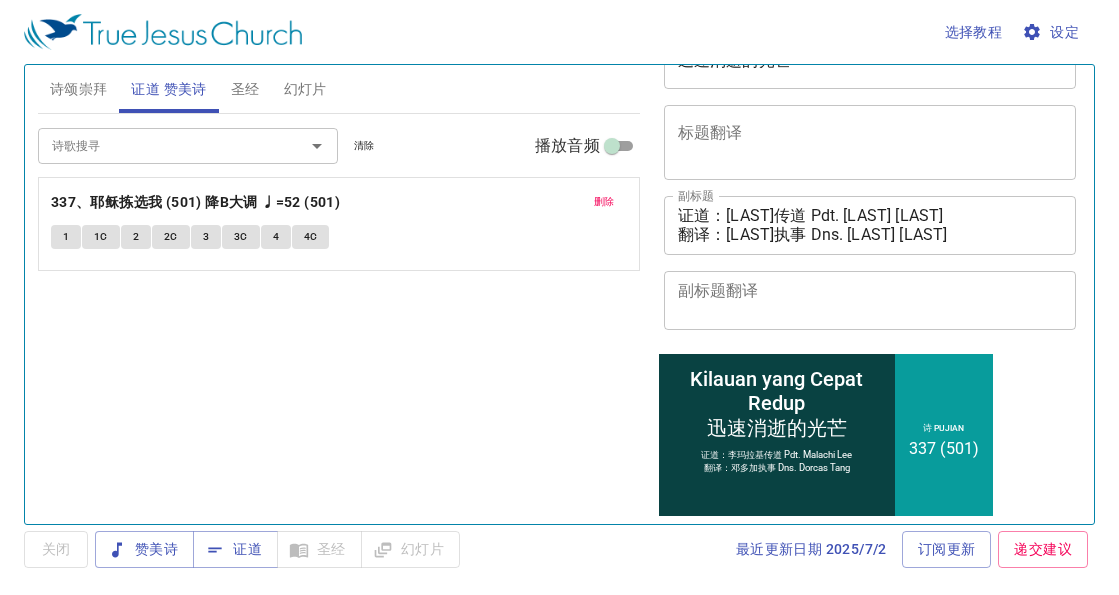 click on "删除" at bounding box center (604, 202) 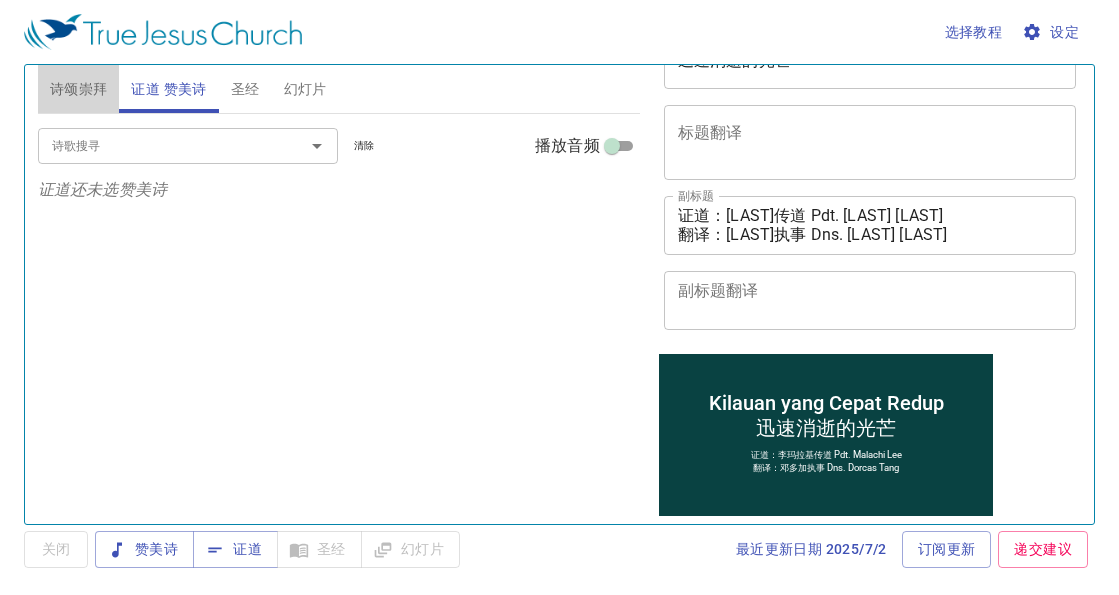 click on "诗颂崇拜" at bounding box center (79, 89) 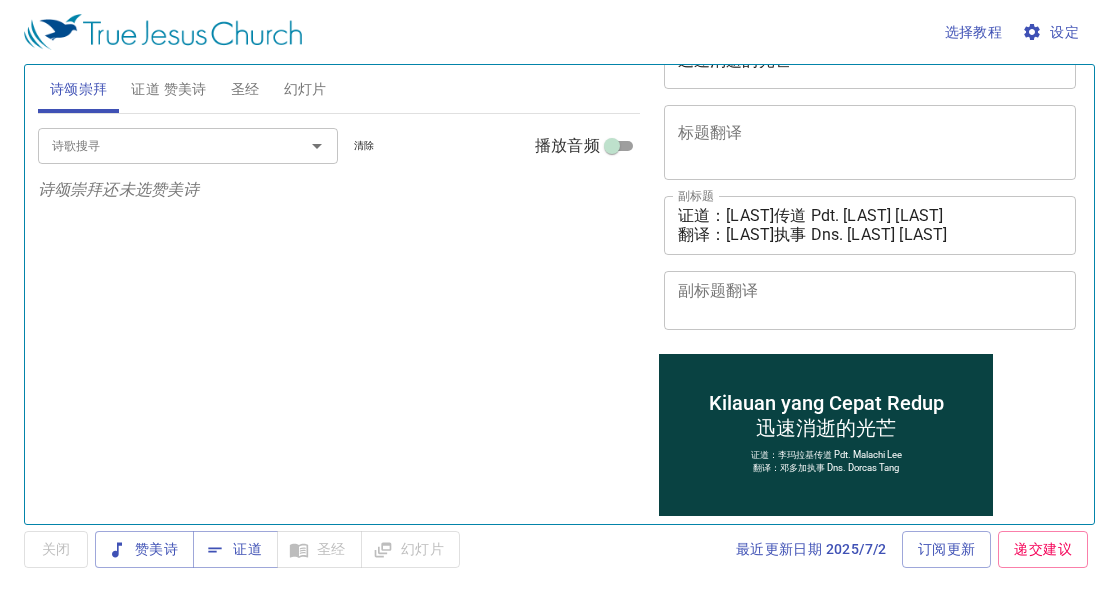 click on "证道 赞美诗" at bounding box center [168, 89] 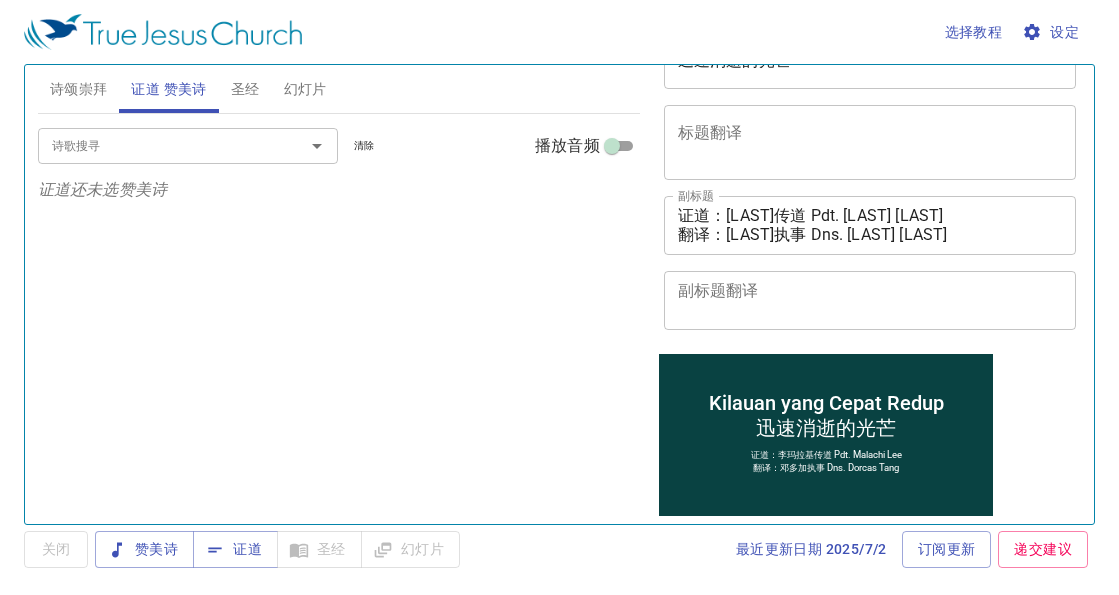 click on "诗歌搜寻" at bounding box center (158, 145) 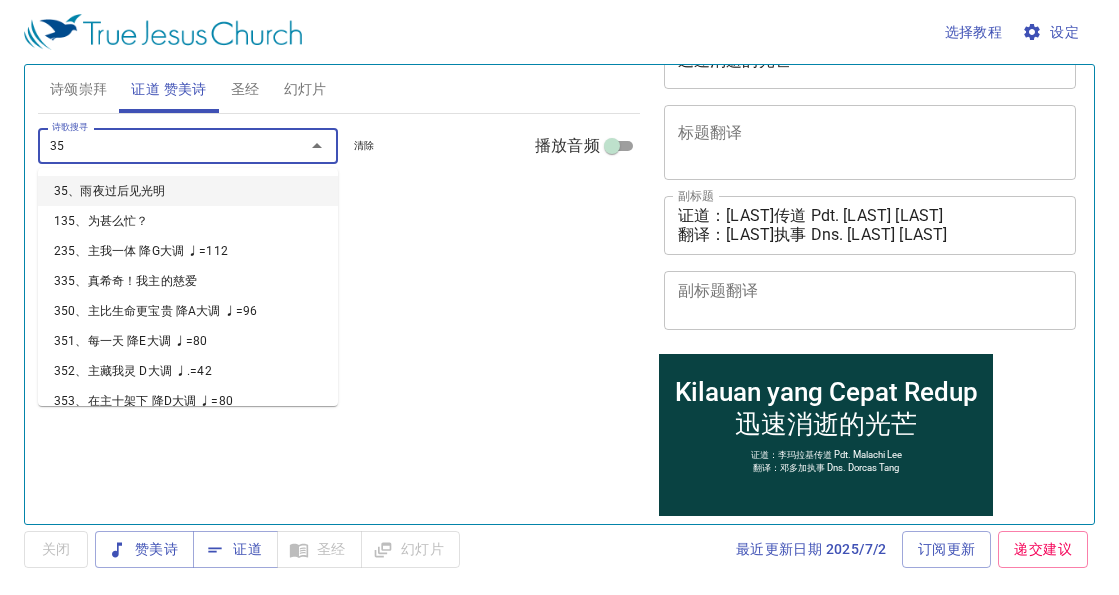 type on "358" 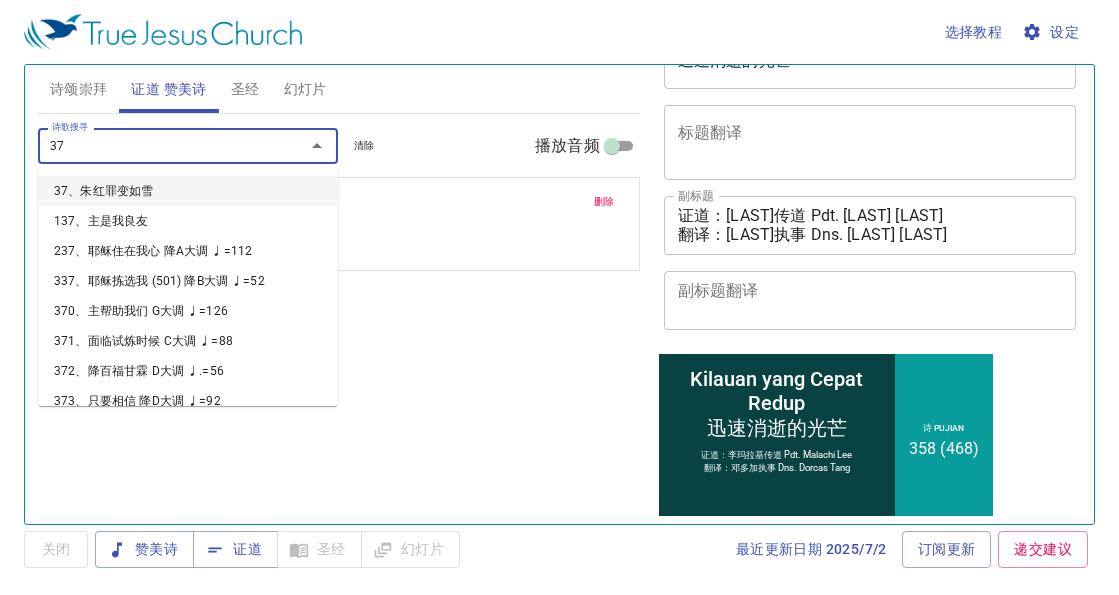 type on "370" 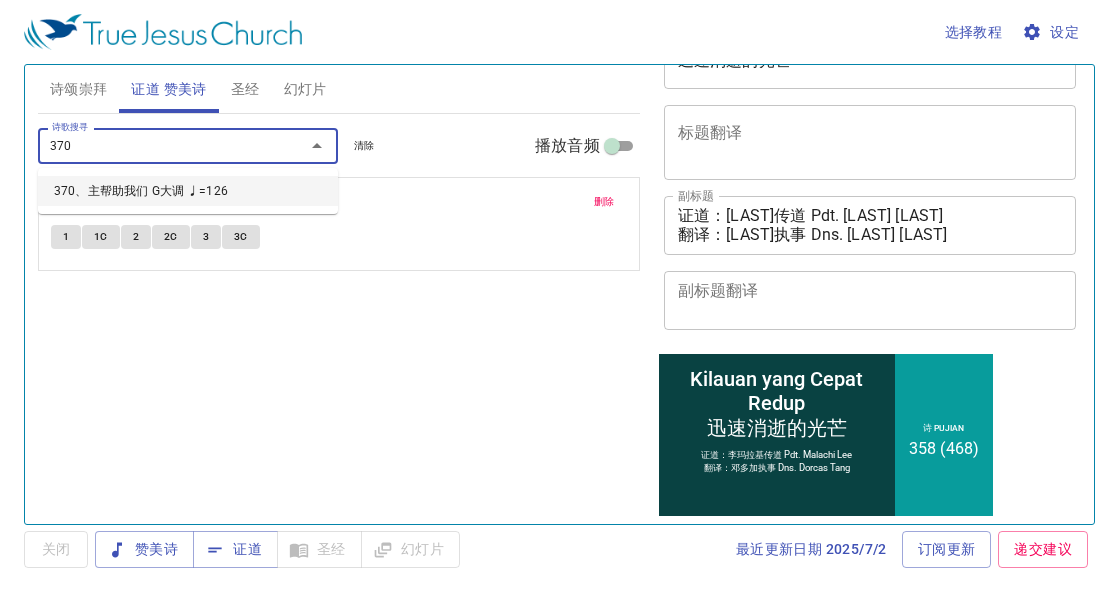 type 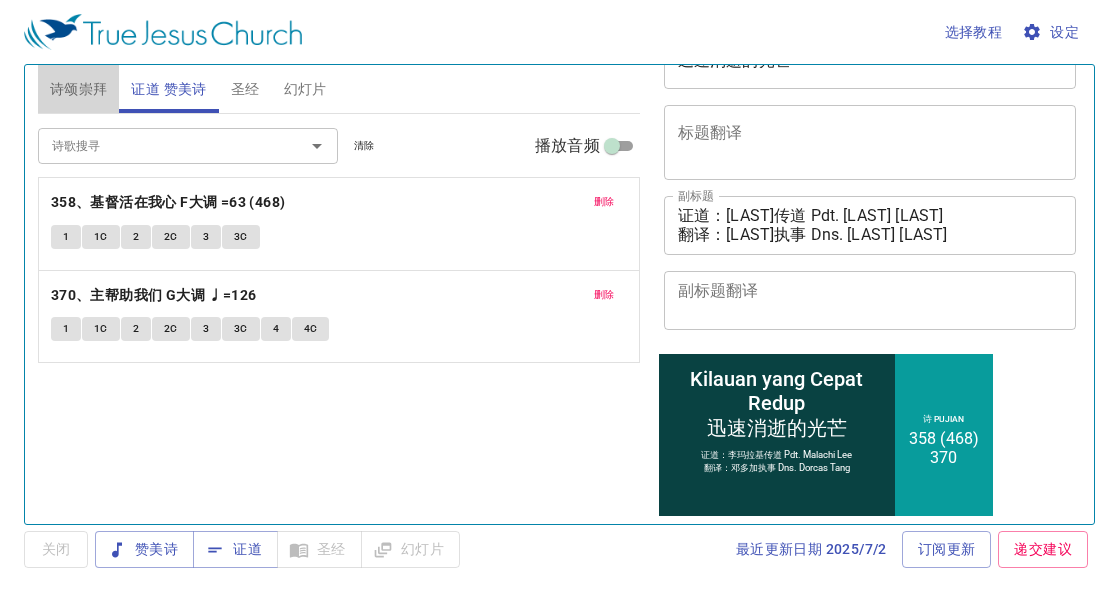 click on "诗颂崇拜" at bounding box center [79, 89] 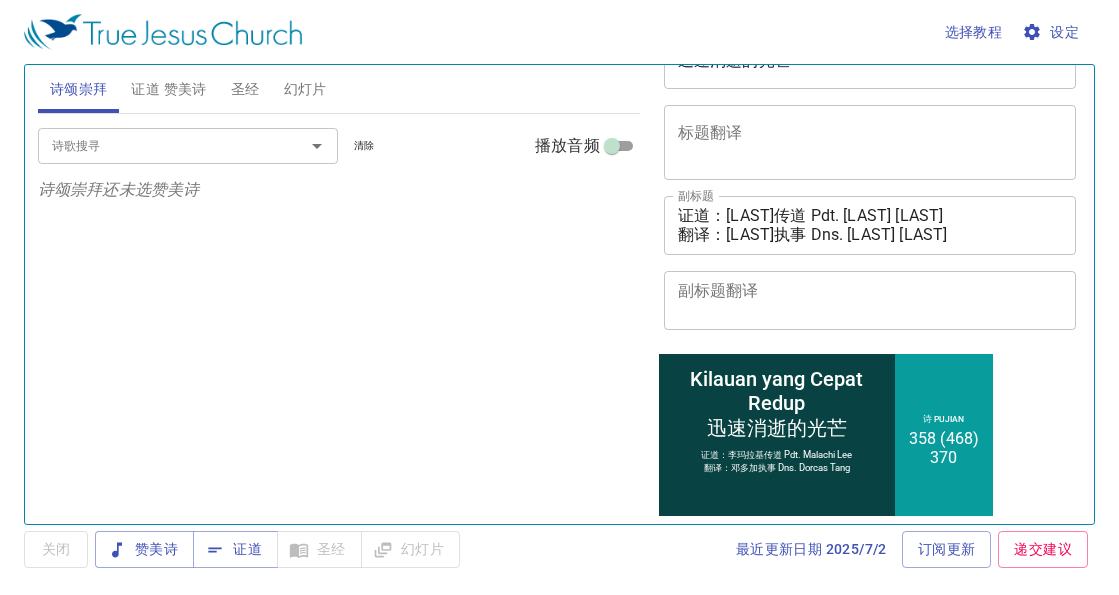 drag, startPoint x: 86, startPoint y: 148, endPoint x: 78, endPoint y: 140, distance: 11.313708 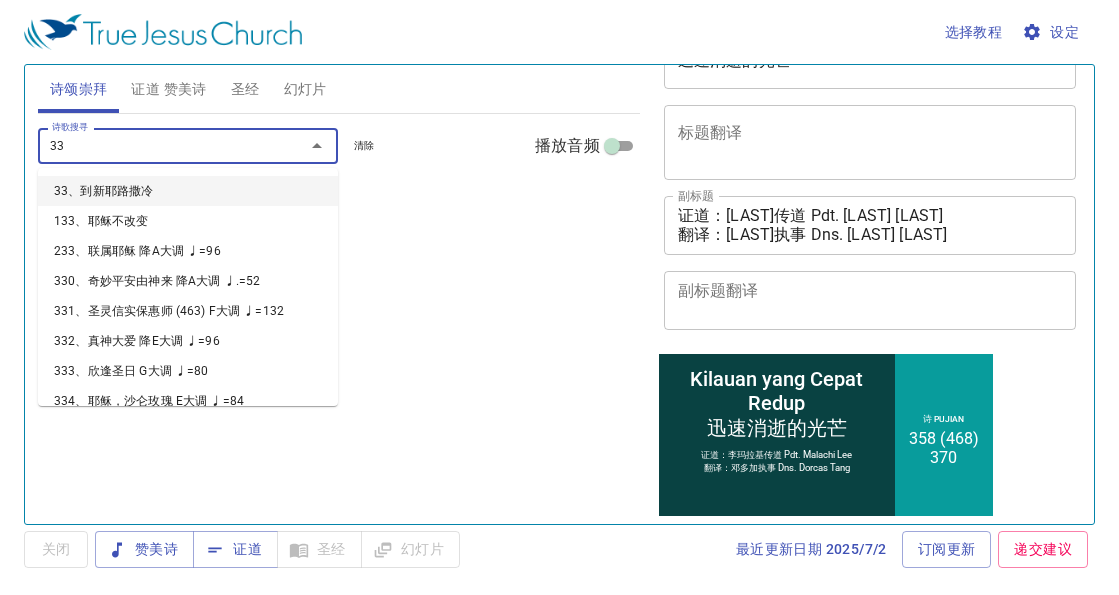 type on "331" 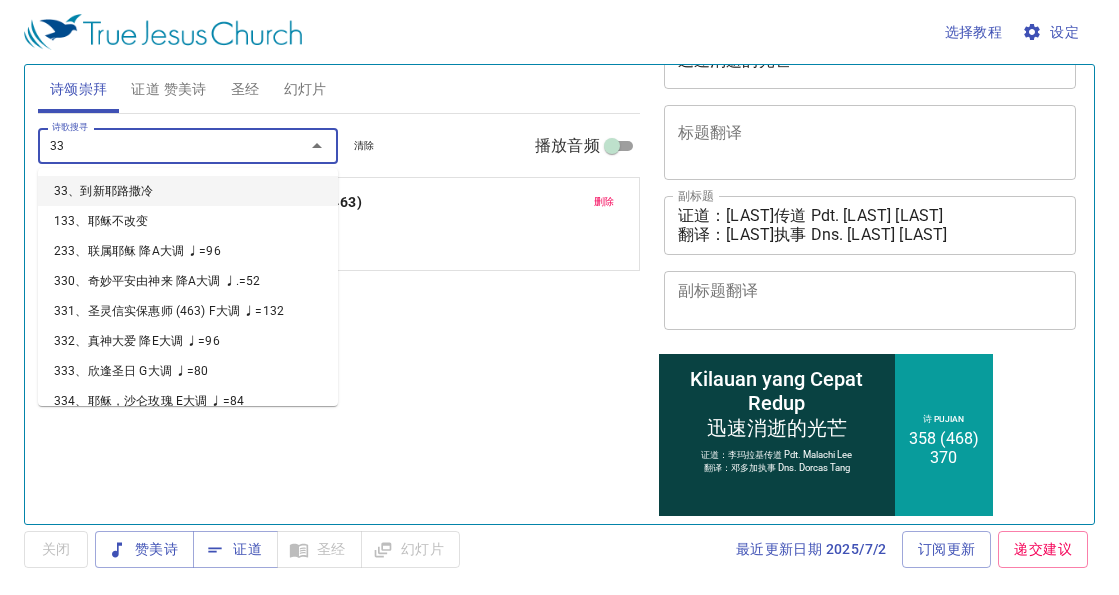 type on "334" 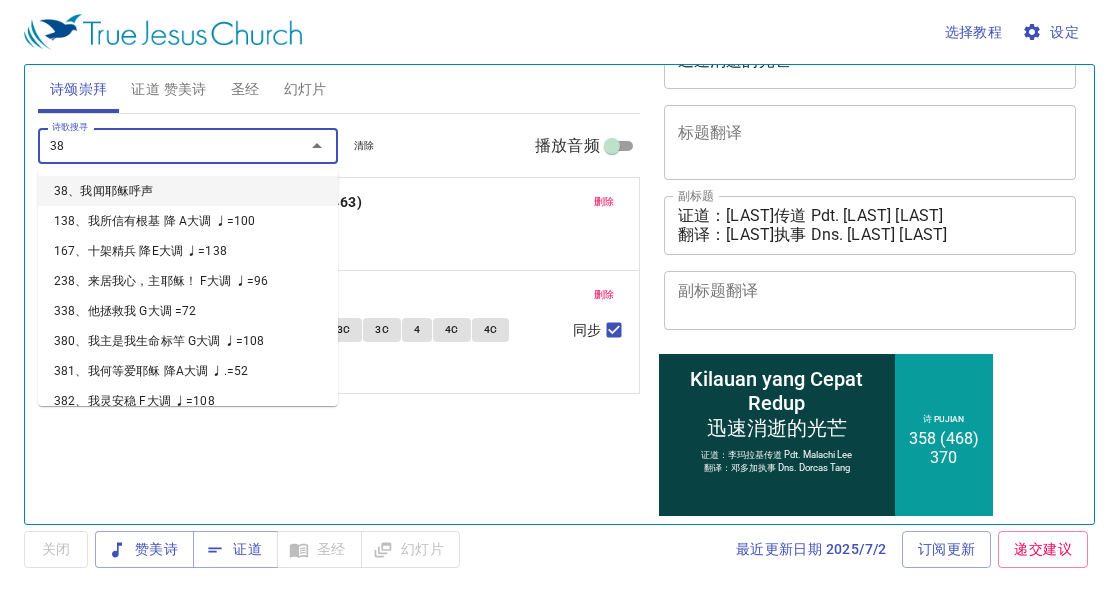 type on "386" 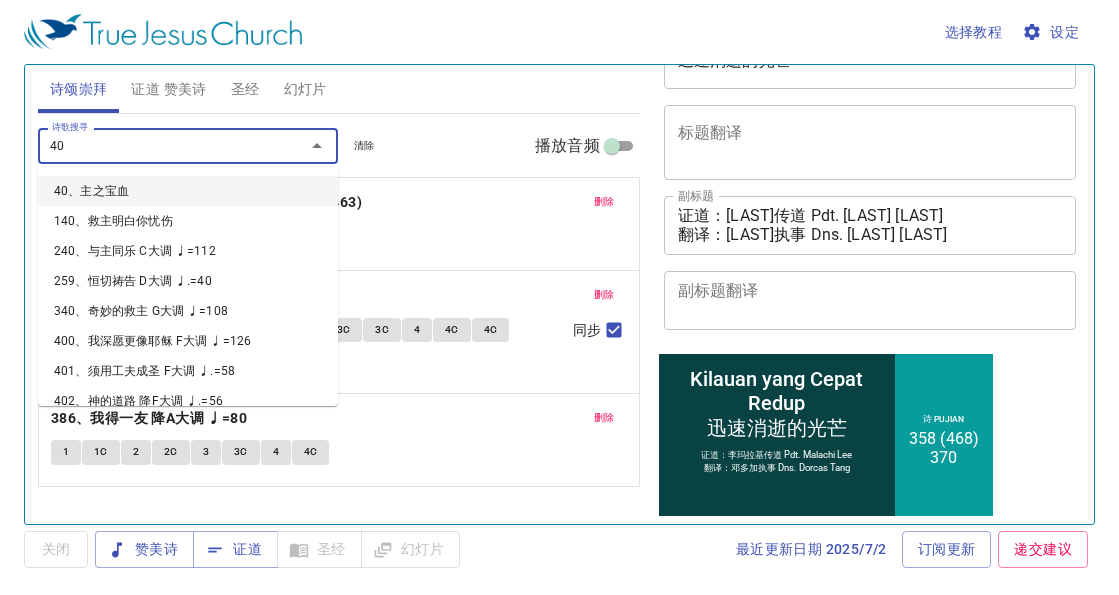 type on "407" 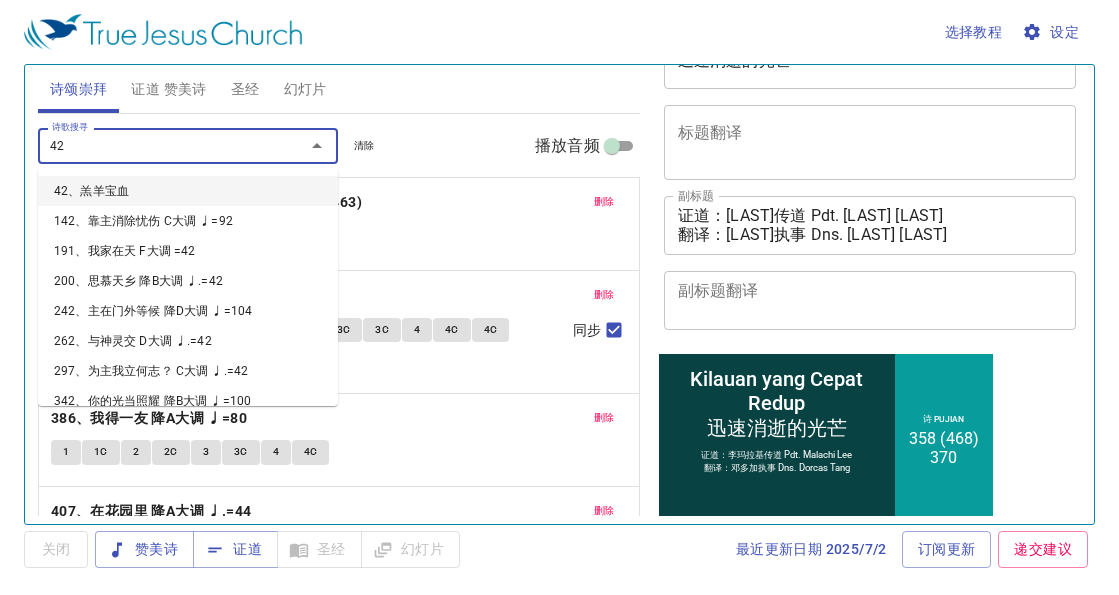 type on "424" 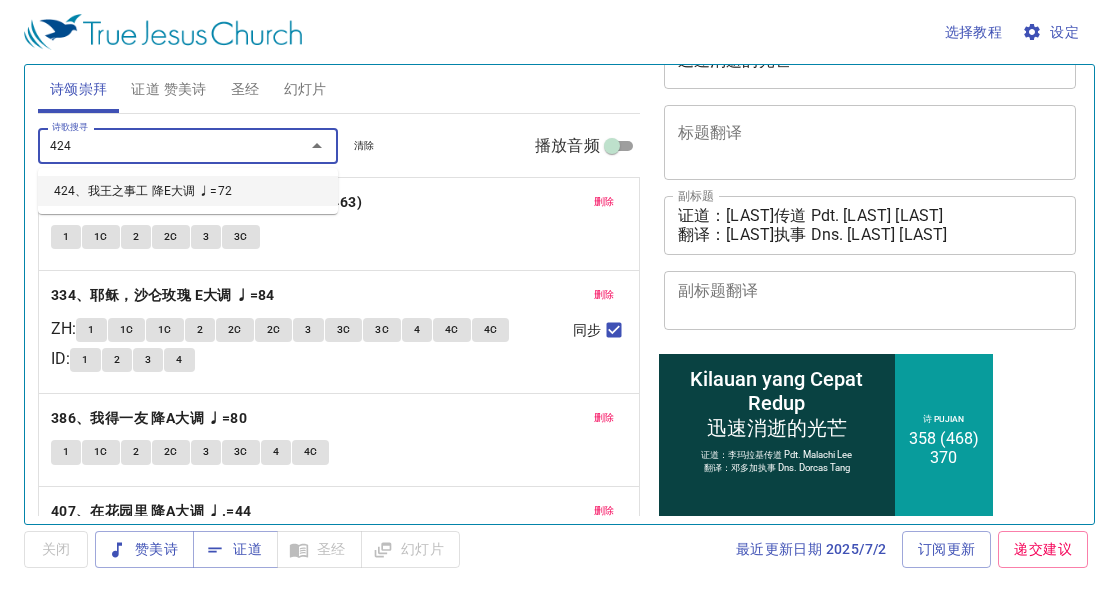 type 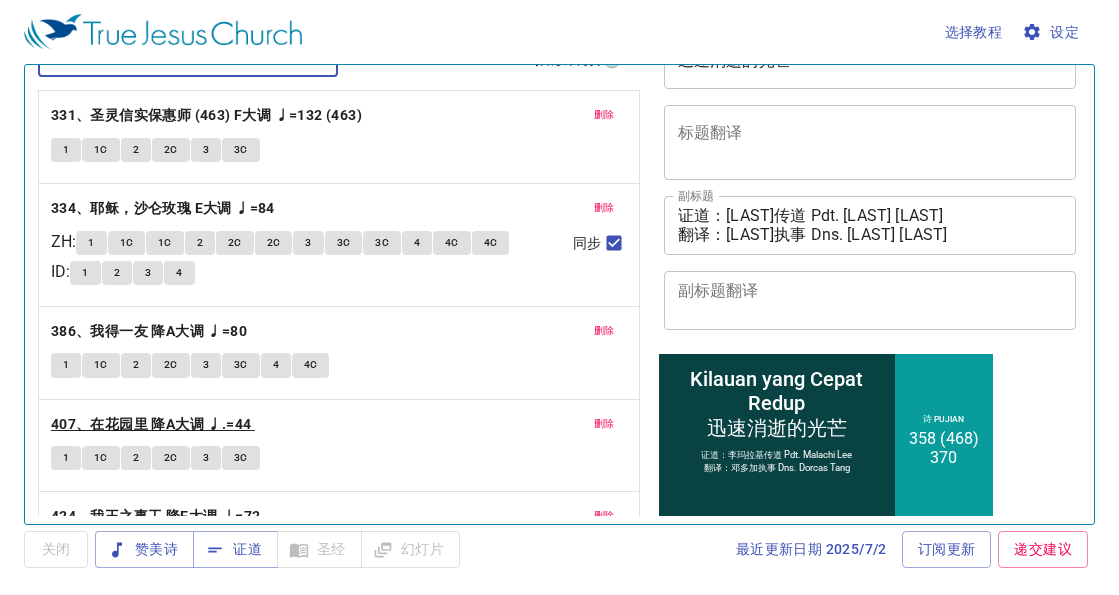 scroll, scrollTop: 156, scrollLeft: 0, axis: vertical 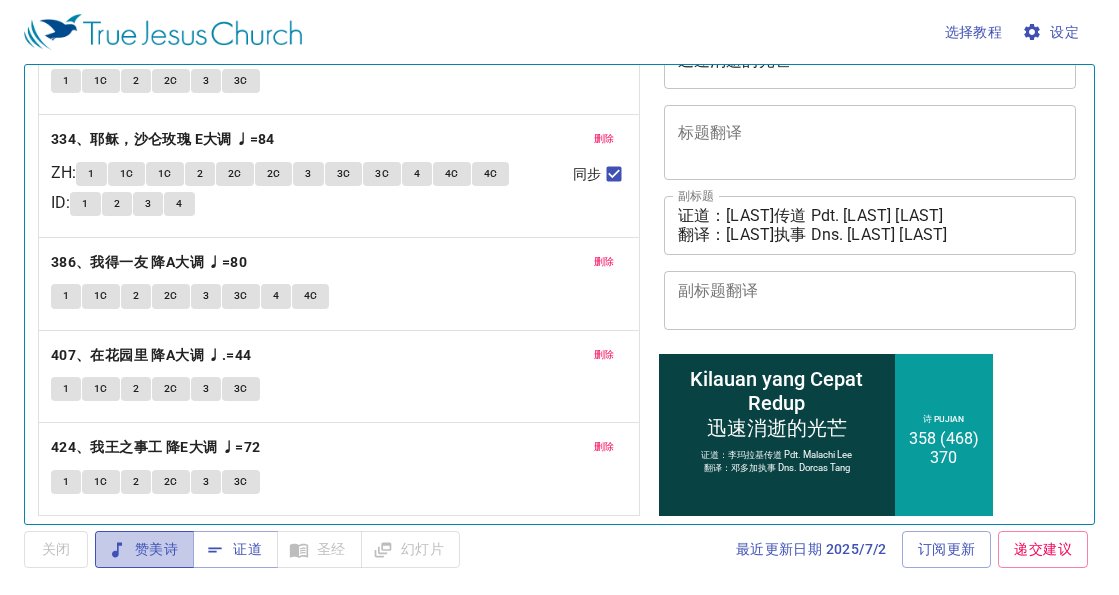 click on "赞美诗" at bounding box center [144, 549] 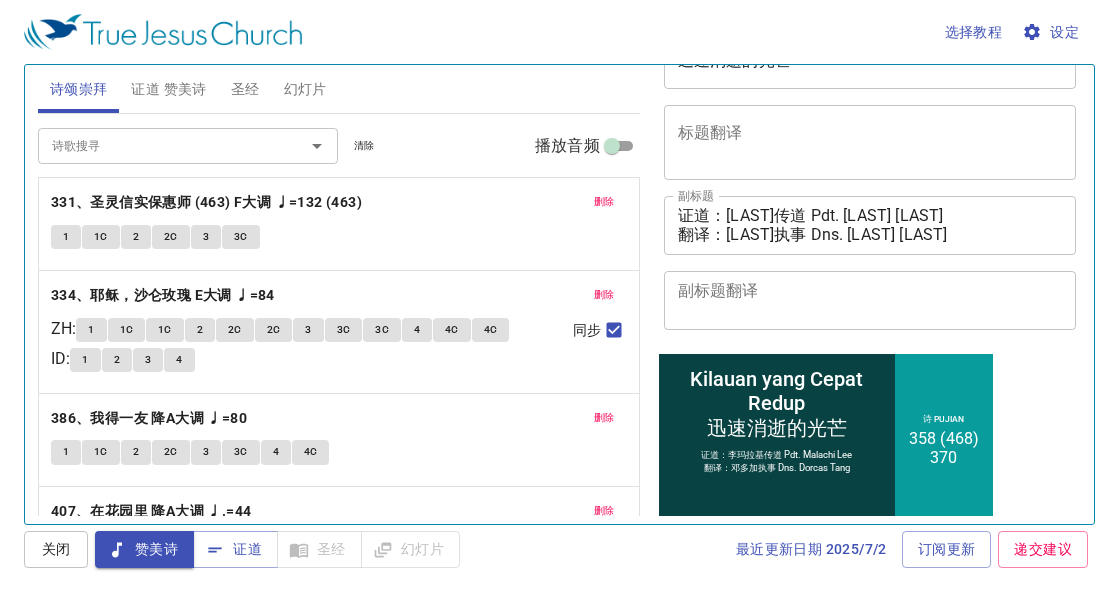 scroll, scrollTop: 156, scrollLeft: 0, axis: vertical 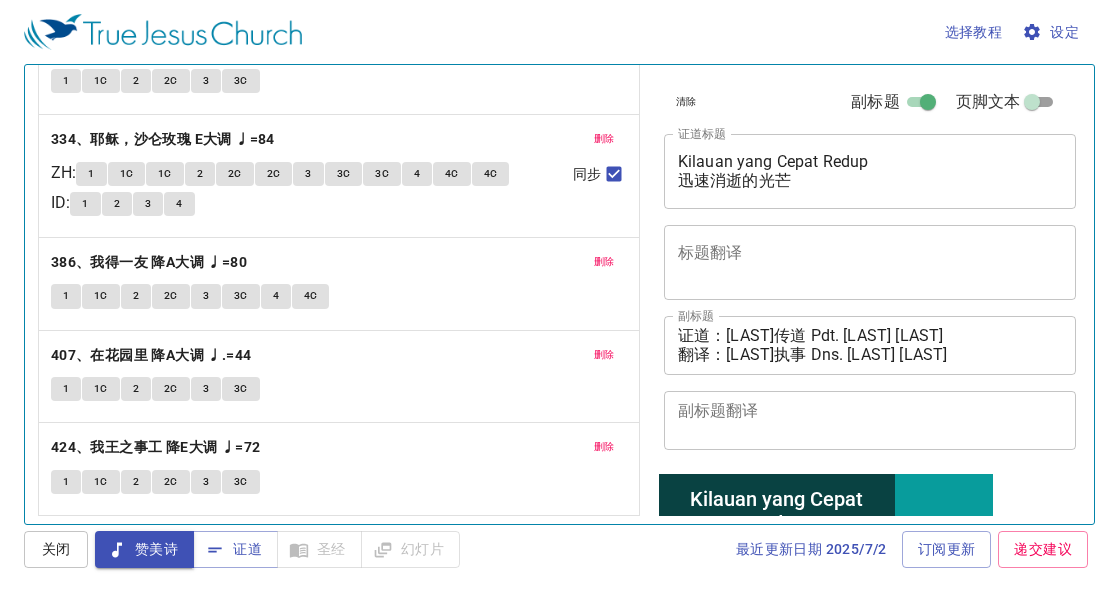 click on "Kilauan yang Cepat Redup
迅速消逝的光芒 x 证道标题" at bounding box center [870, 171] 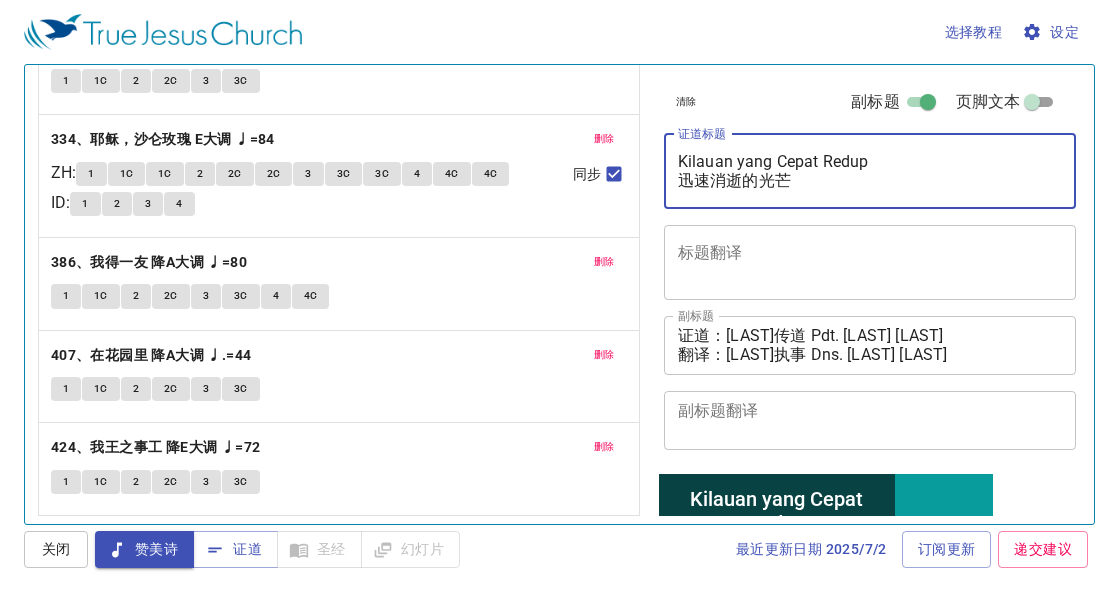 drag, startPoint x: 682, startPoint y: 168, endPoint x: 814, endPoint y: 190, distance: 133.82077 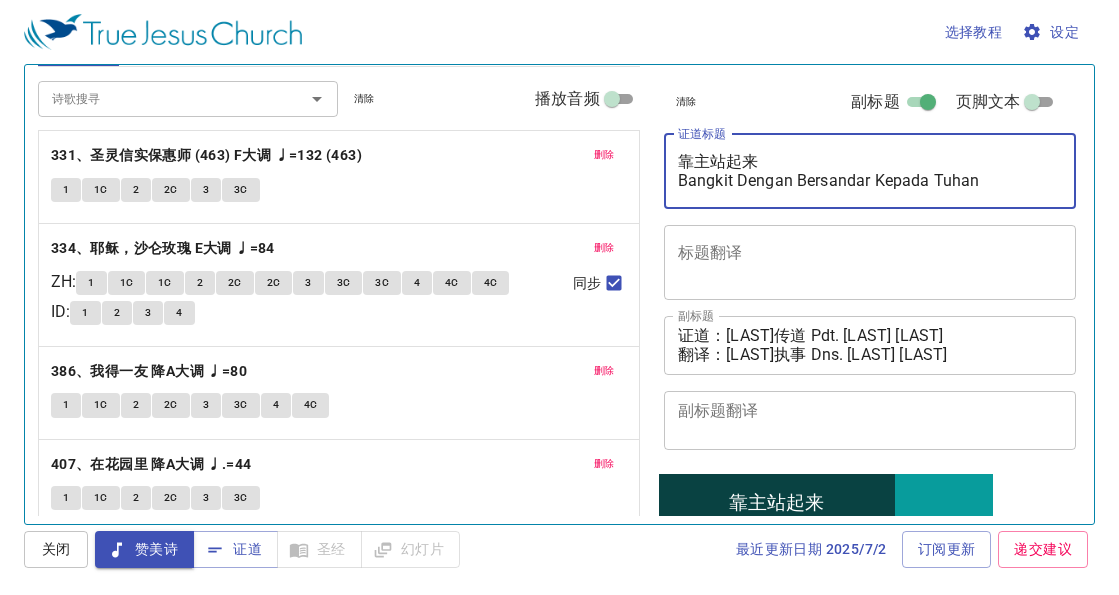 scroll, scrollTop: 0, scrollLeft: 0, axis: both 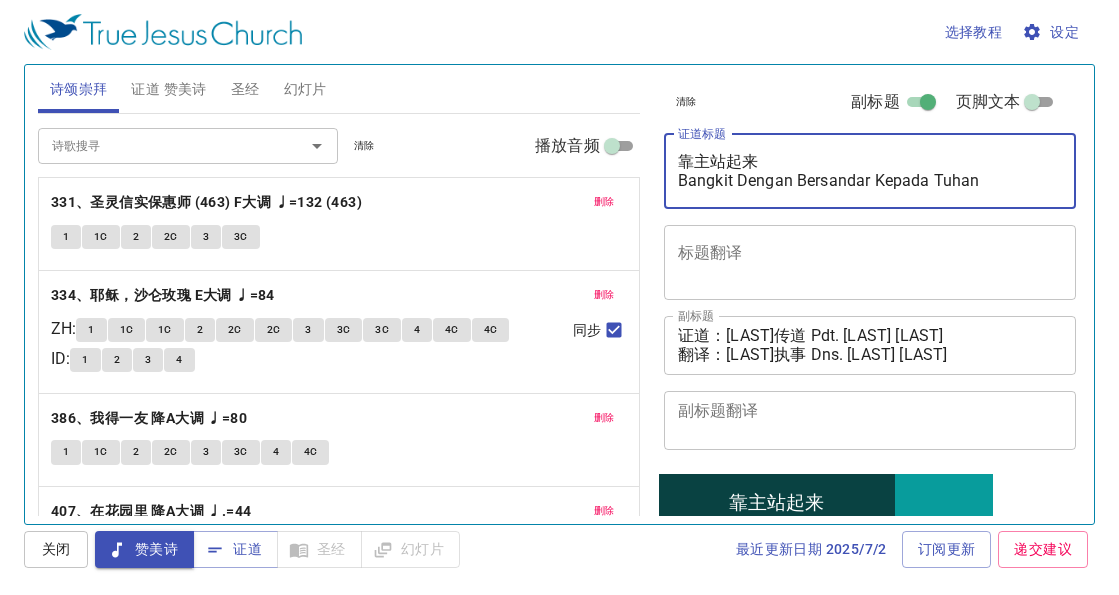 type on "靠主站起来
Bangkit Dengan Bersandar Kepada Tuhan" 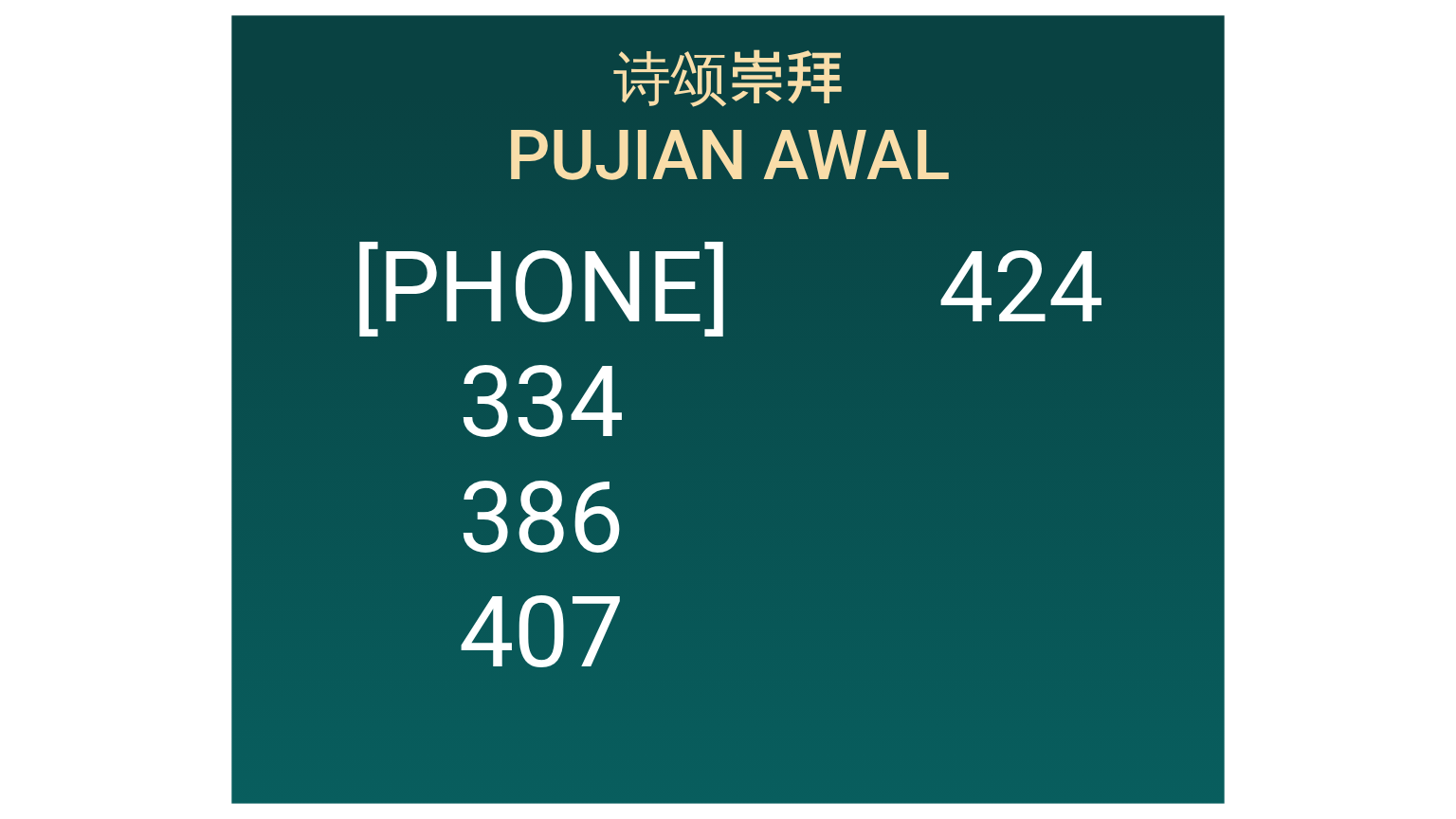 scroll, scrollTop: 0, scrollLeft: 0, axis: both 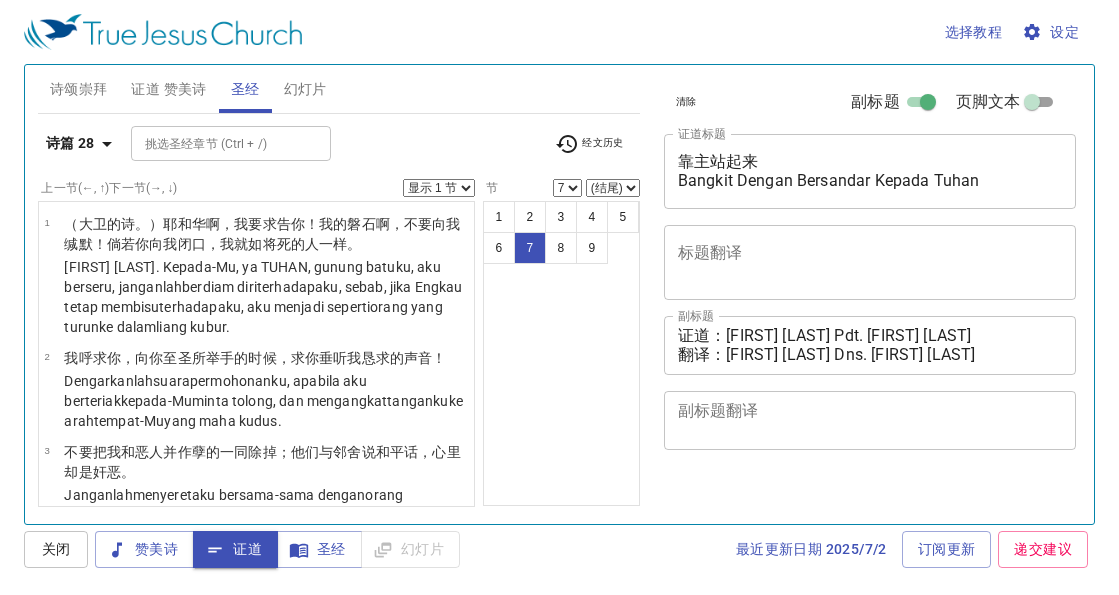 select on "7" 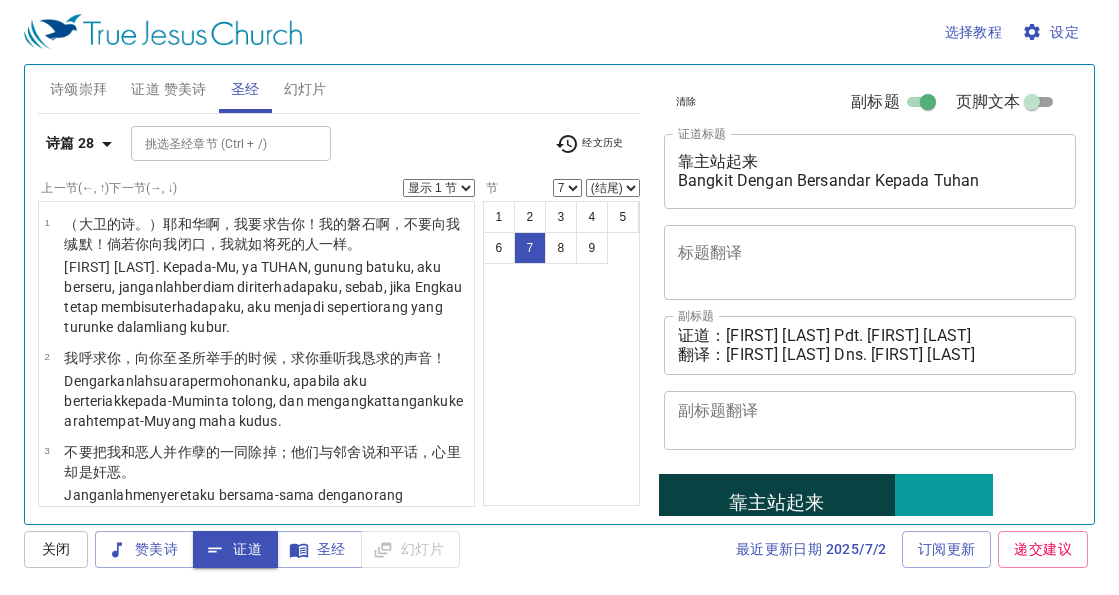scroll, scrollTop: 597, scrollLeft: 0, axis: vertical 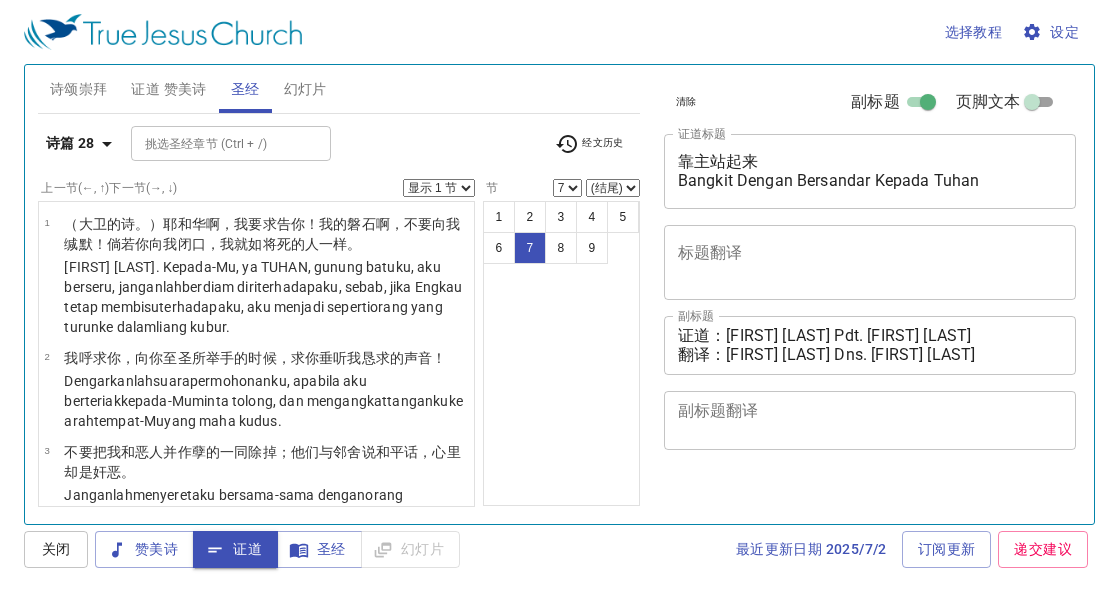 select on "7" 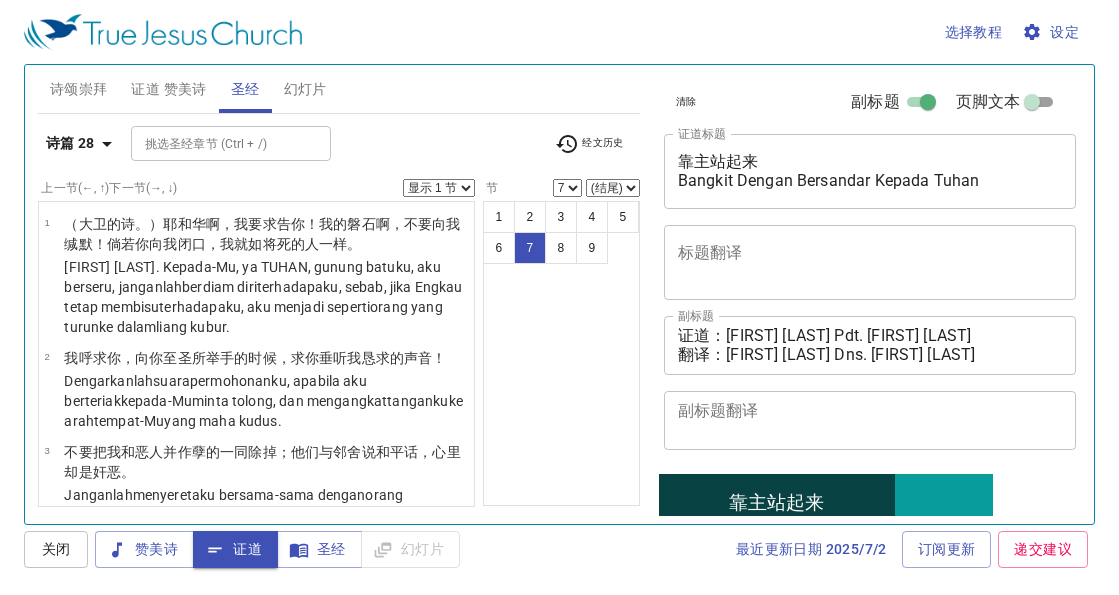 scroll, scrollTop: 597, scrollLeft: 0, axis: vertical 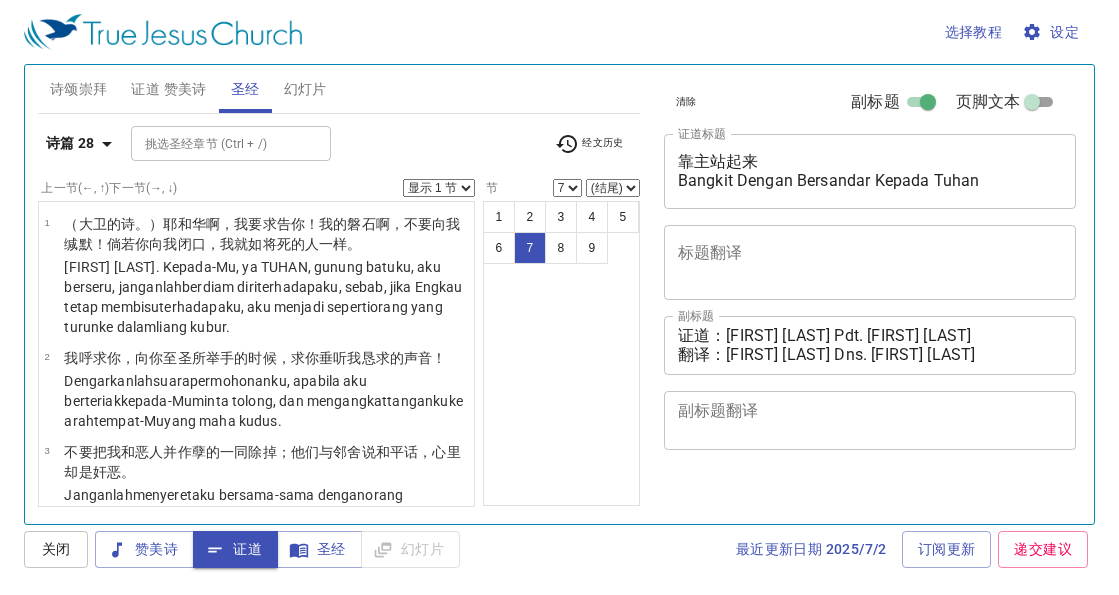 select on "7" 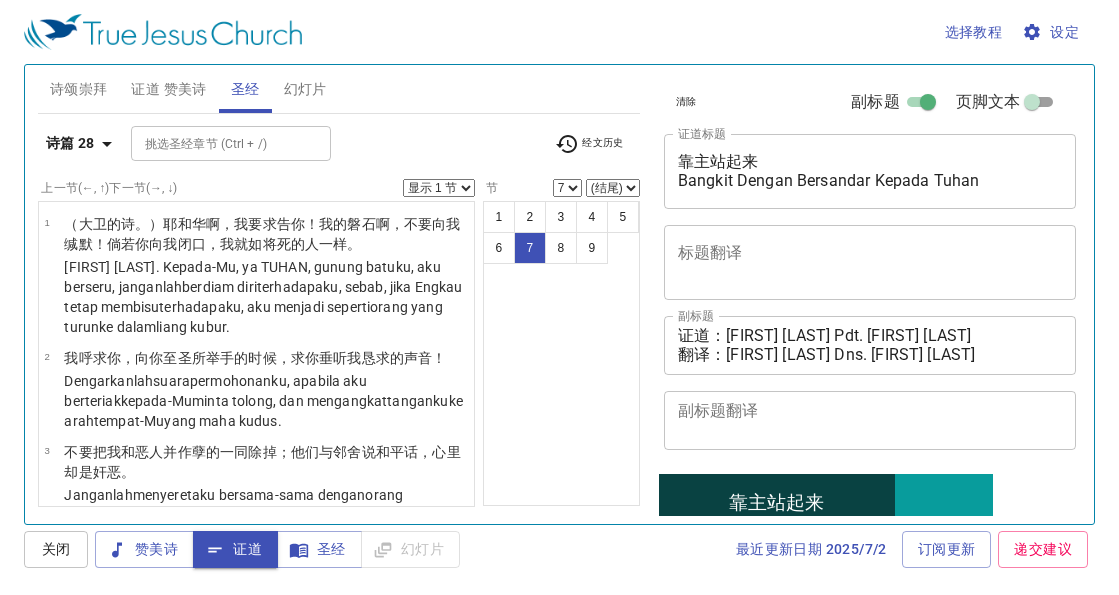 scroll, scrollTop: 597, scrollLeft: 0, axis: vertical 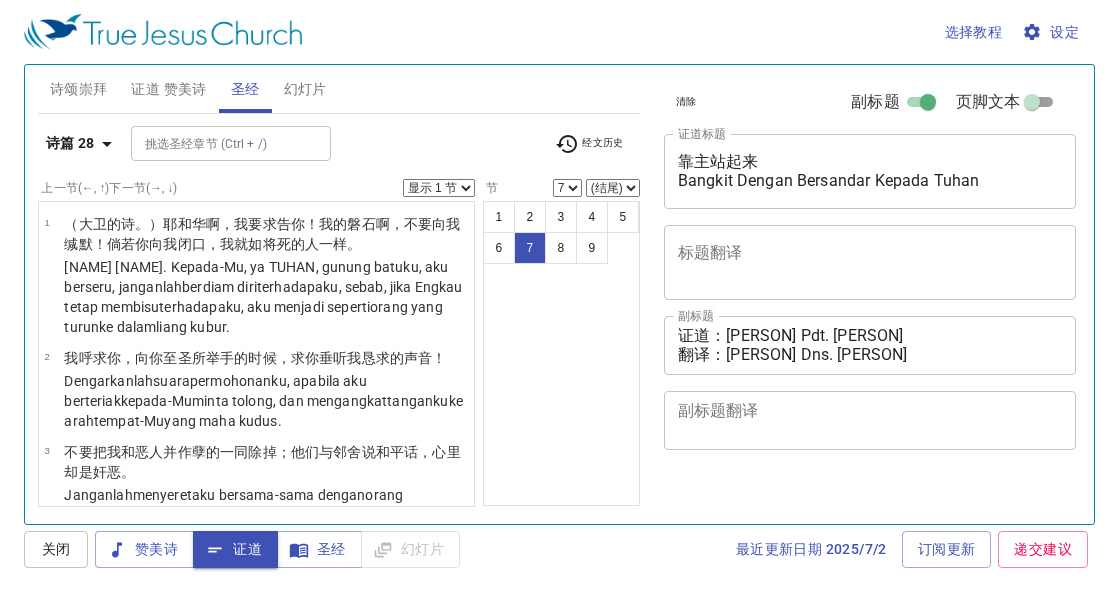 select on "7" 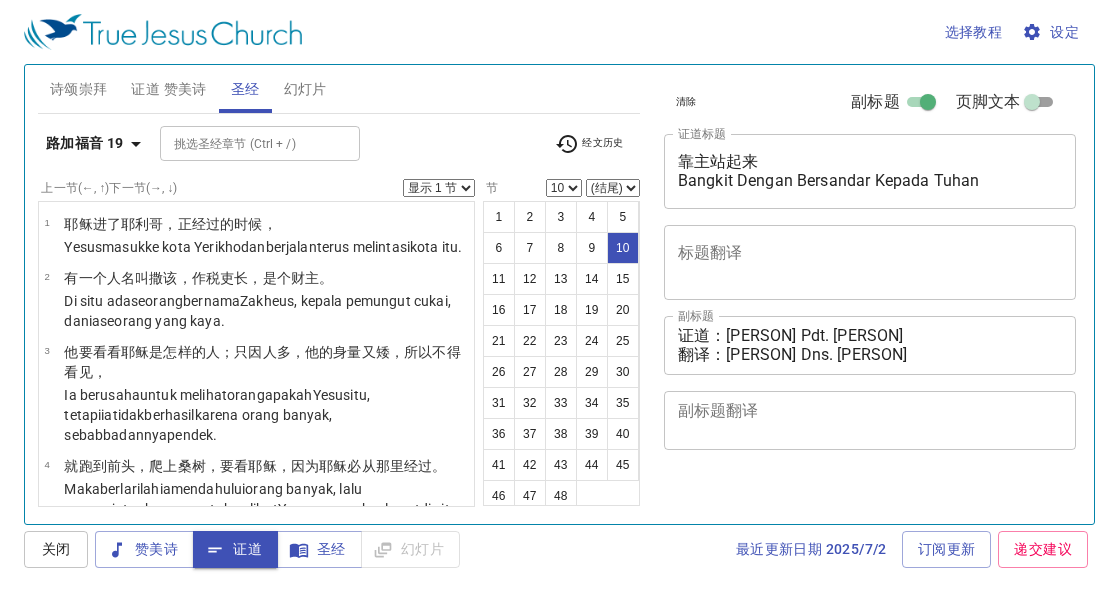select on "10" 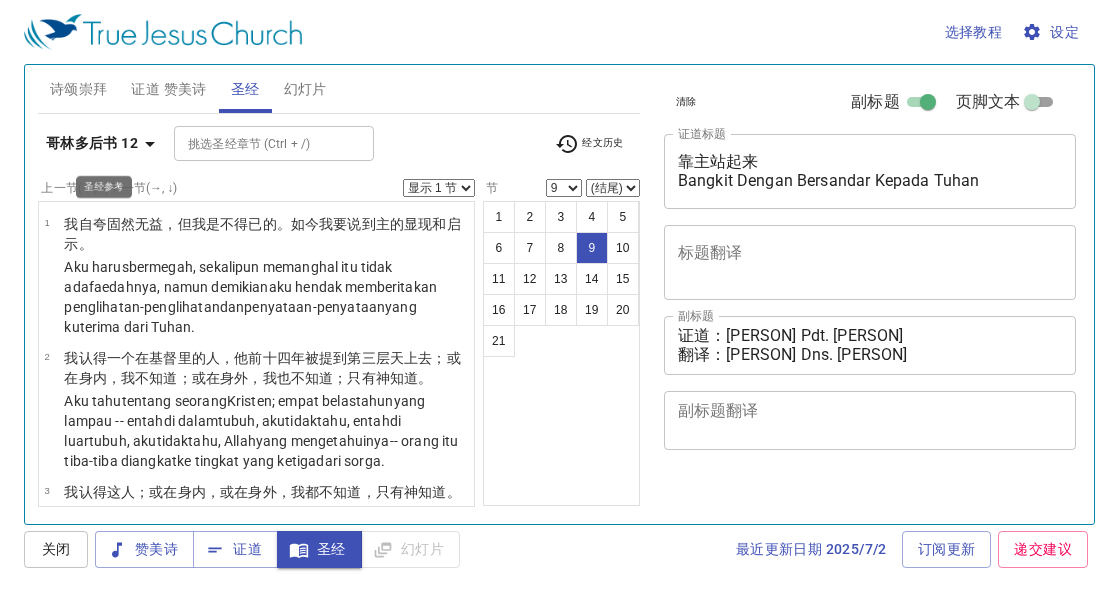 select on "9" 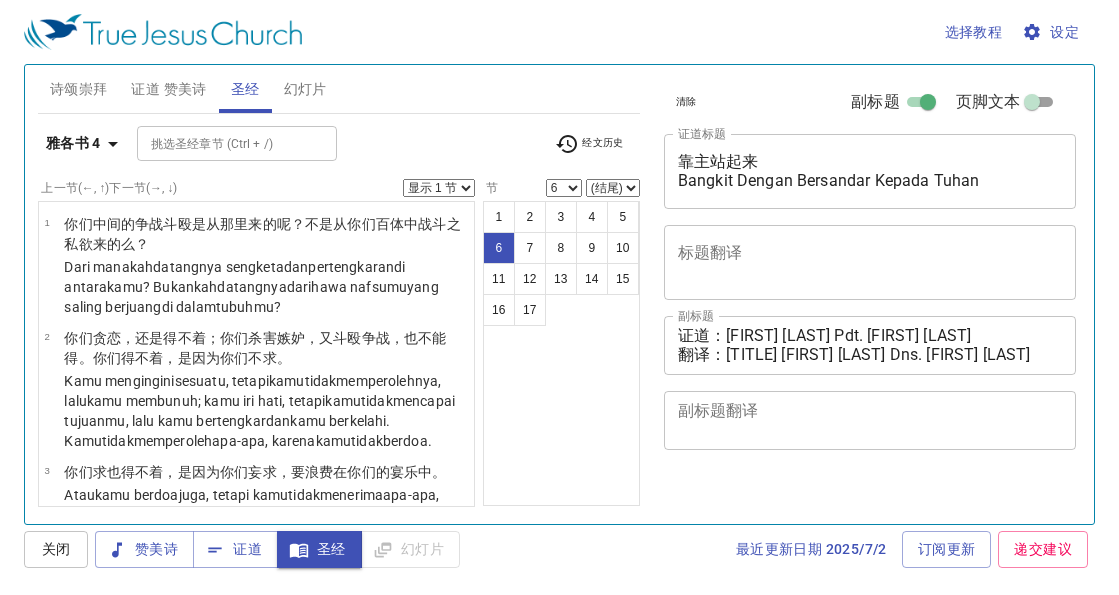 select on "6" 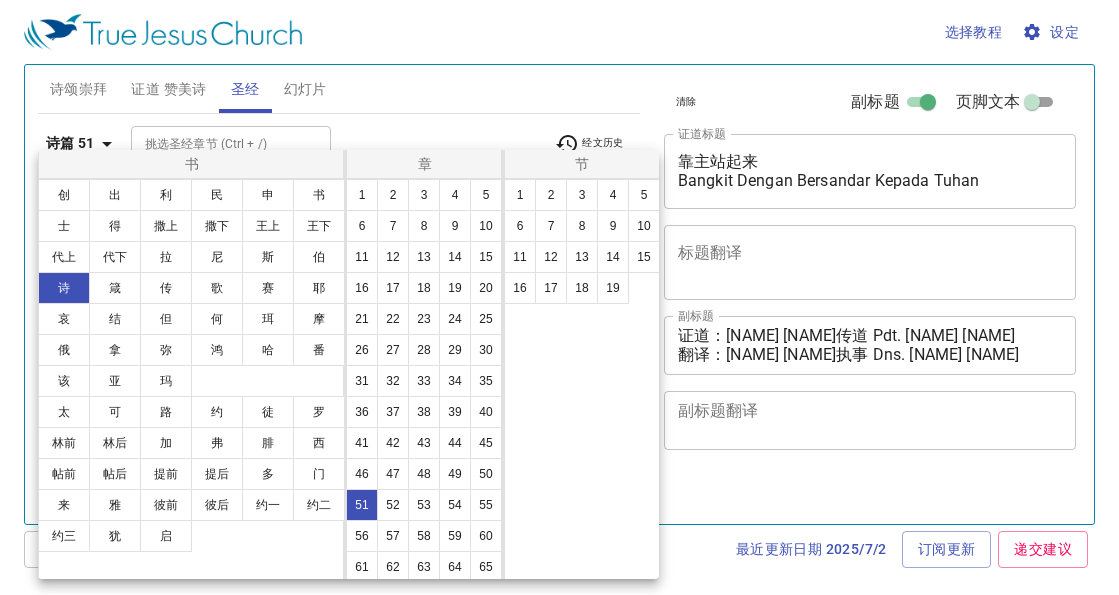 scroll, scrollTop: 0, scrollLeft: 0, axis: both 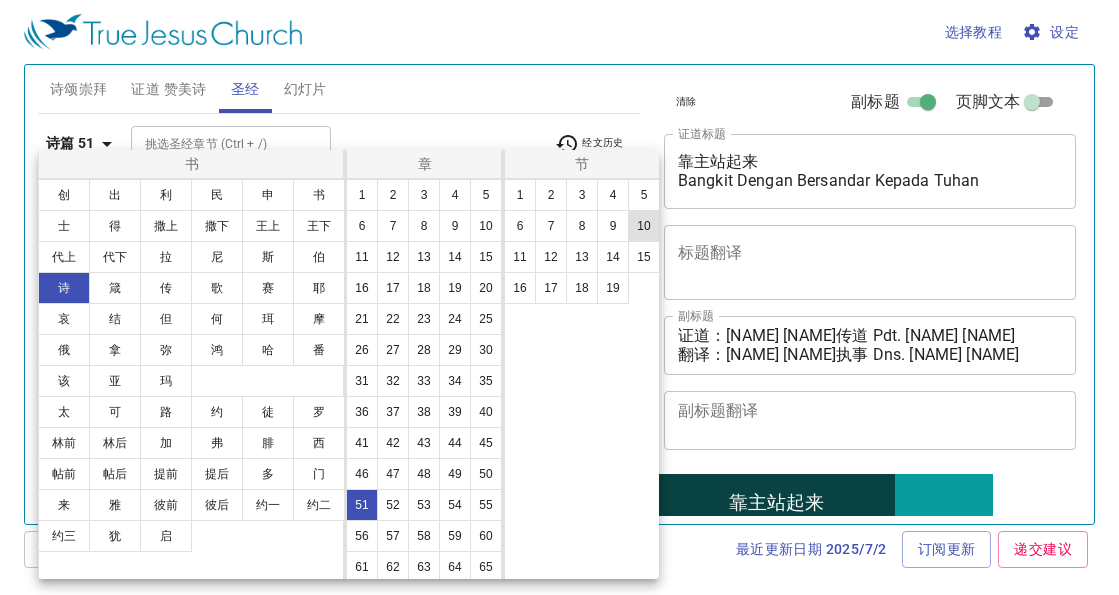 click on "10" at bounding box center [644, 226] 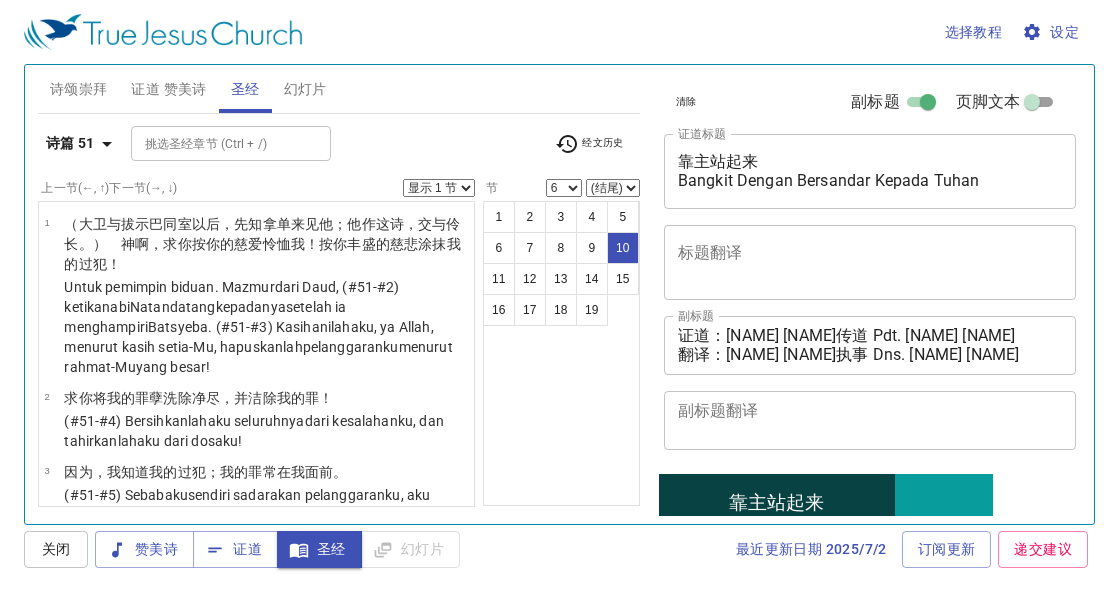 click on "10" at bounding box center (493, 198) 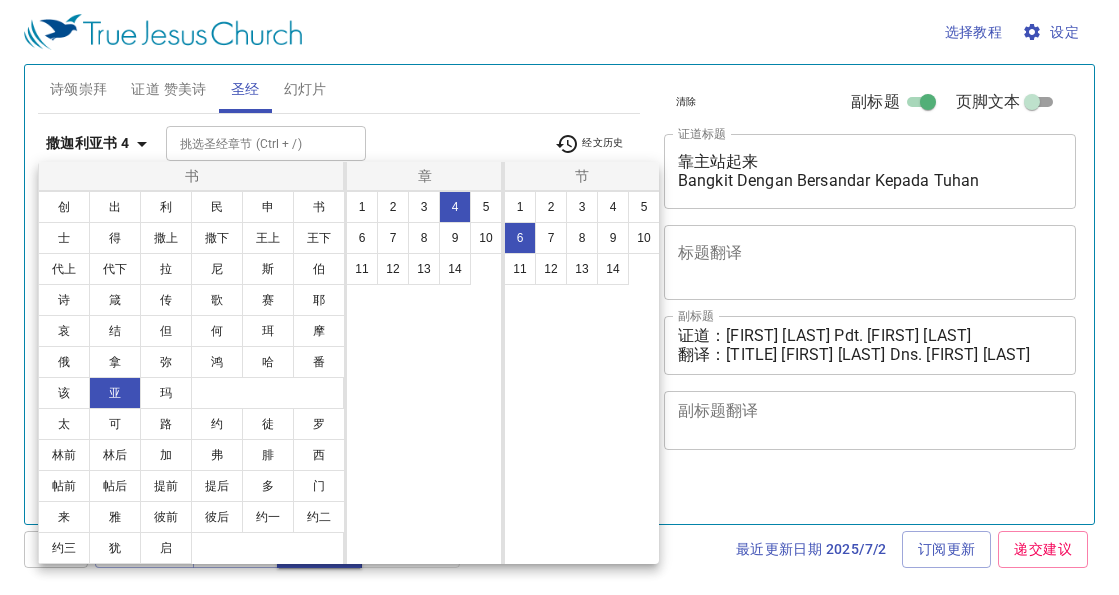 select on "6" 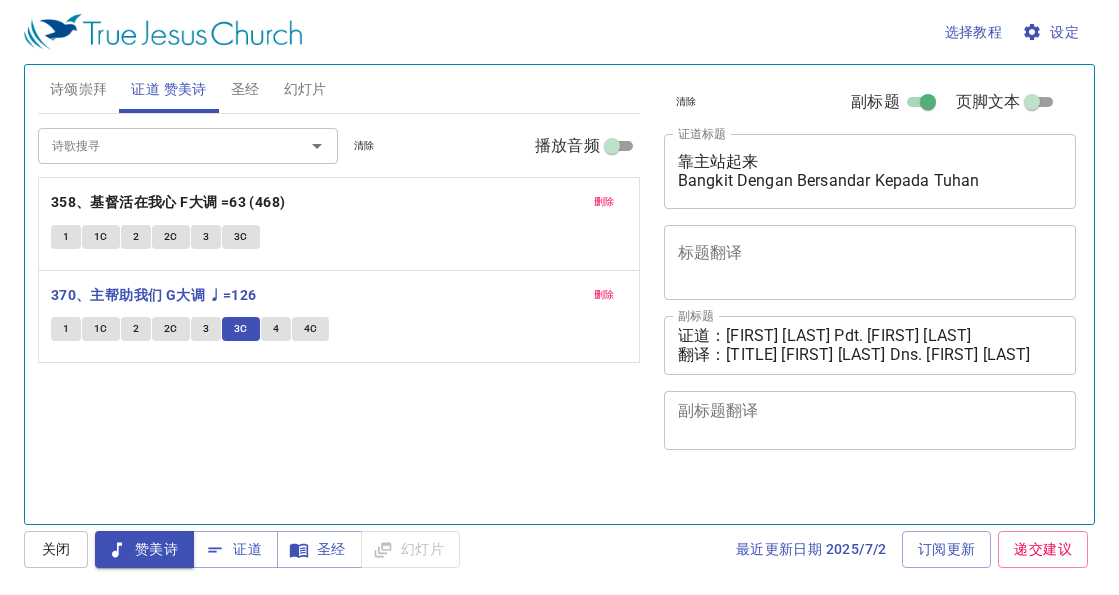 scroll, scrollTop: 0, scrollLeft: 0, axis: both 